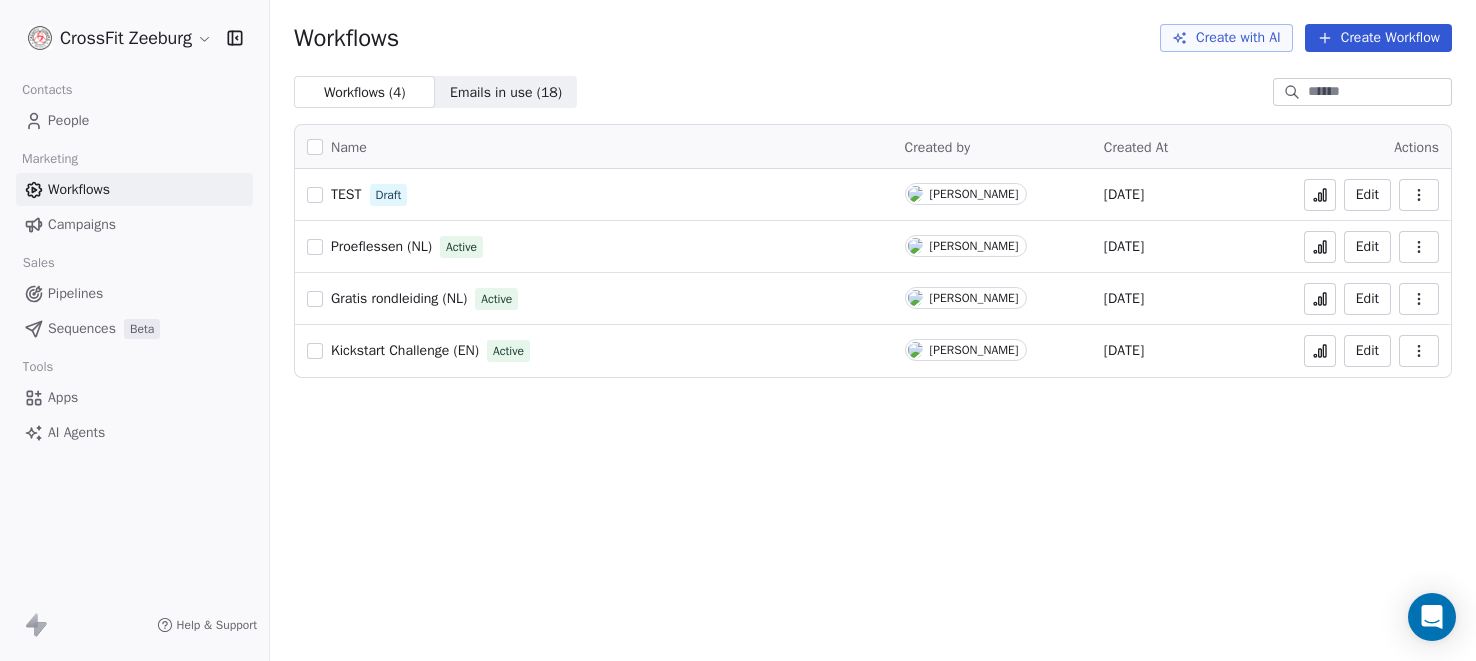 scroll, scrollTop: 0, scrollLeft: 0, axis: both 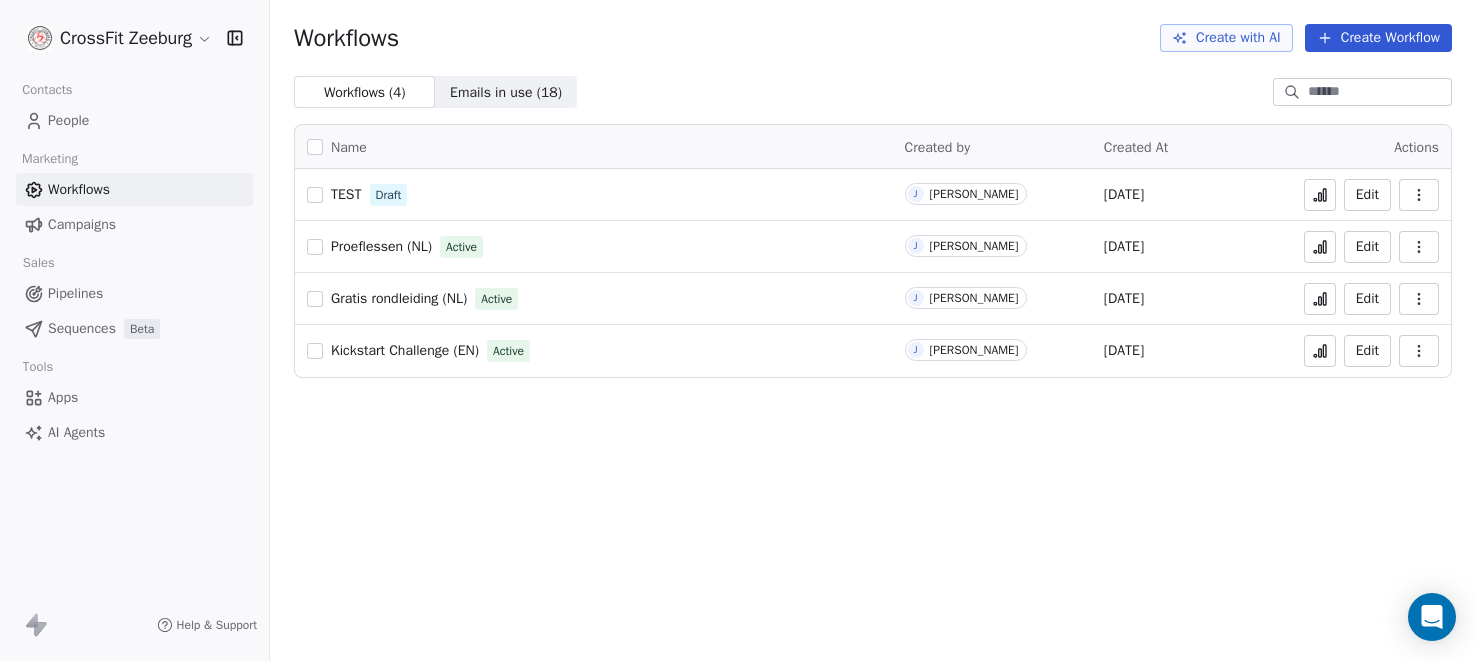 click on "Apps" at bounding box center [63, 397] 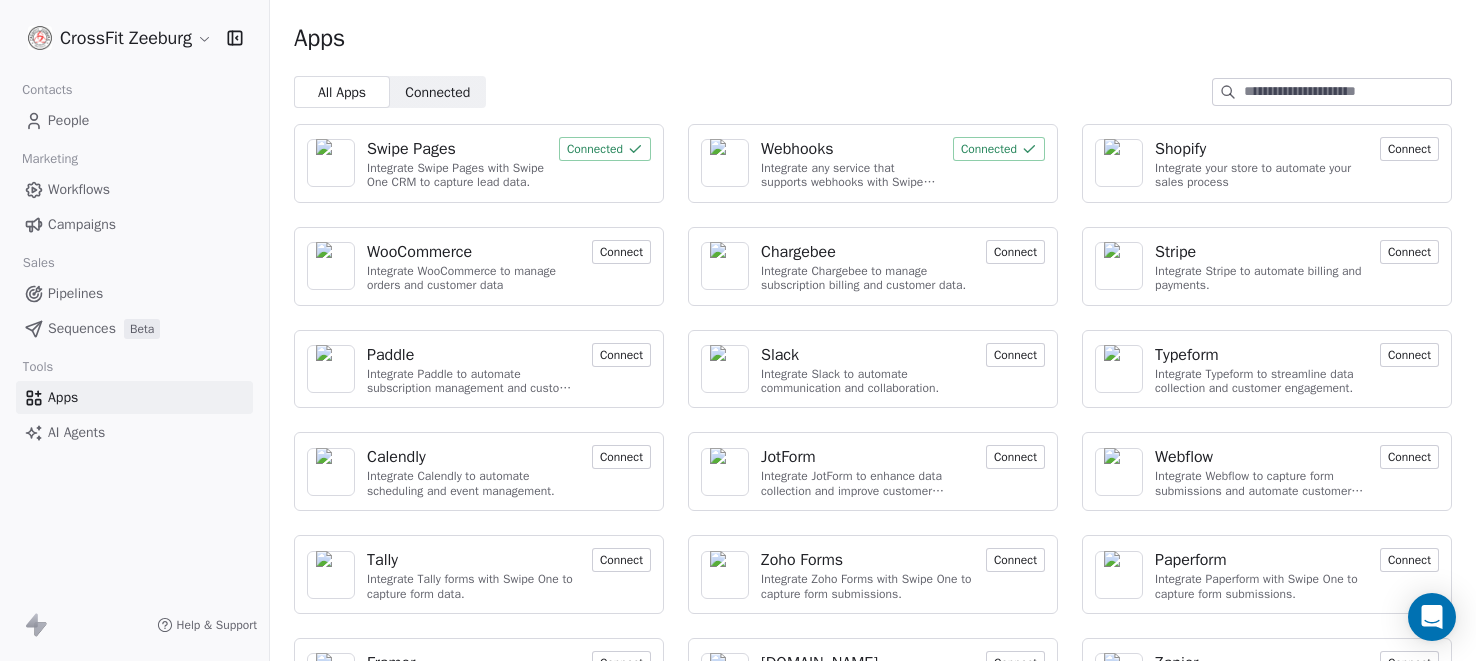 click on "Webhooks" at bounding box center (797, 149) 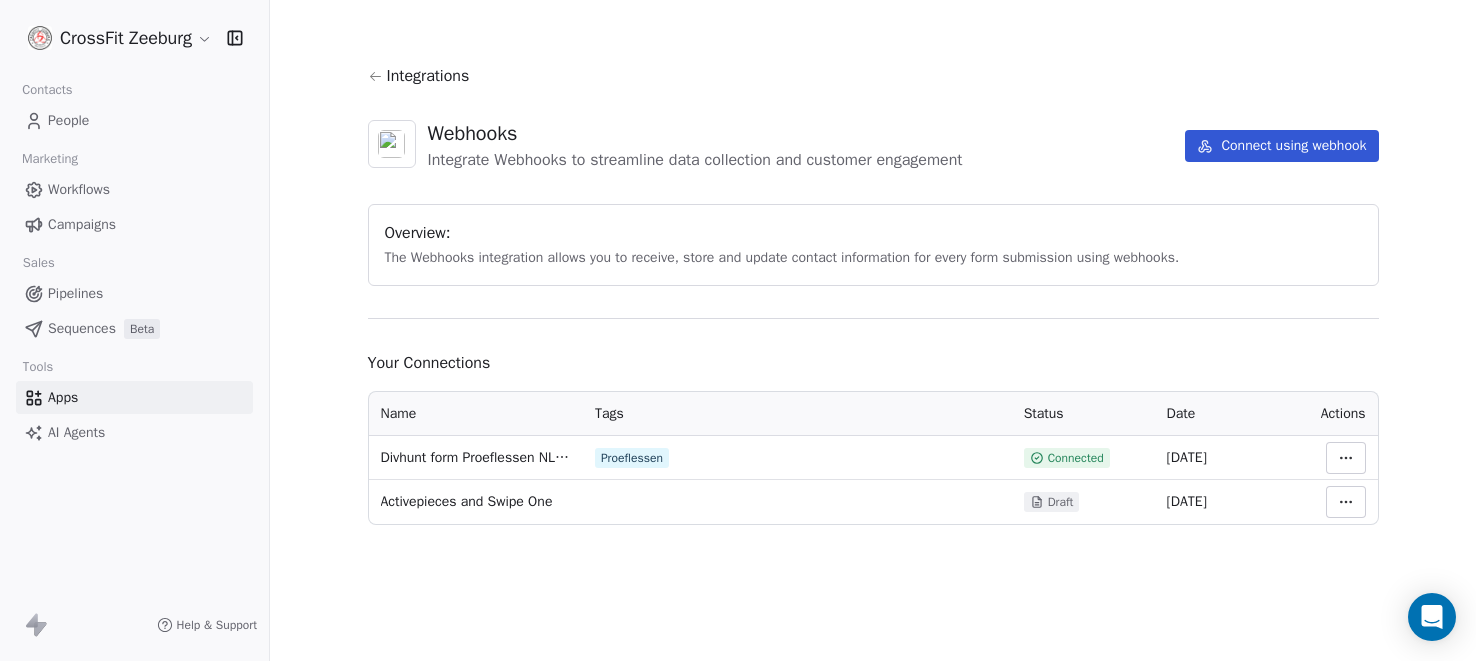 click on "CrossFit Zeeburg Contacts People Marketing Workflows Campaigns Sales Pipelines Sequences Beta Tools Apps AI Agents Help & Support Integrations Webhooks Integrate Webhooks to streamline data collection and customer engagement Connect using webhook Overview: The Webhooks integration allows you to receive, store and update contact information for every form submission using webhooks. Your Connections Name Tags Status Date Actions Divhunt form Proeflessen NL ontvangen Proeflessen Connected [DATE] Activepieces and Swipe One Draft [DATE]" at bounding box center (738, 330) 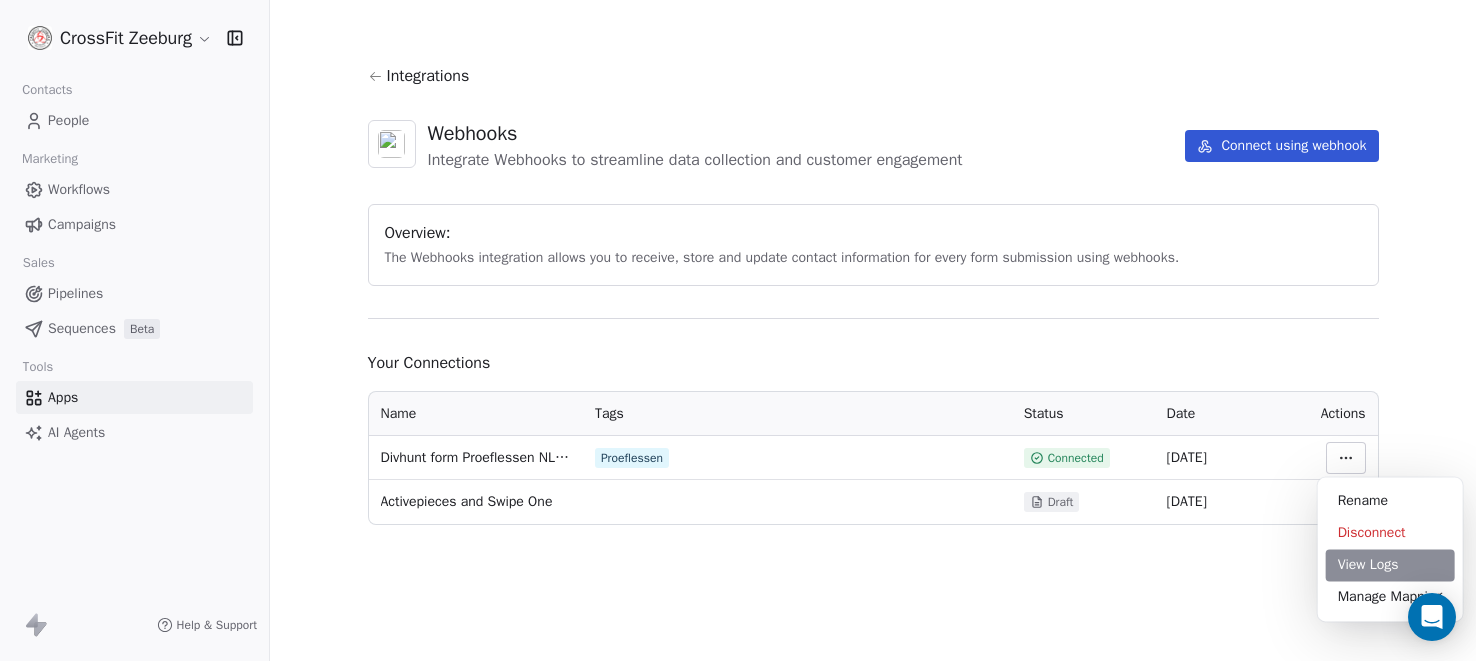 click on "View Logs" at bounding box center (1390, 565) 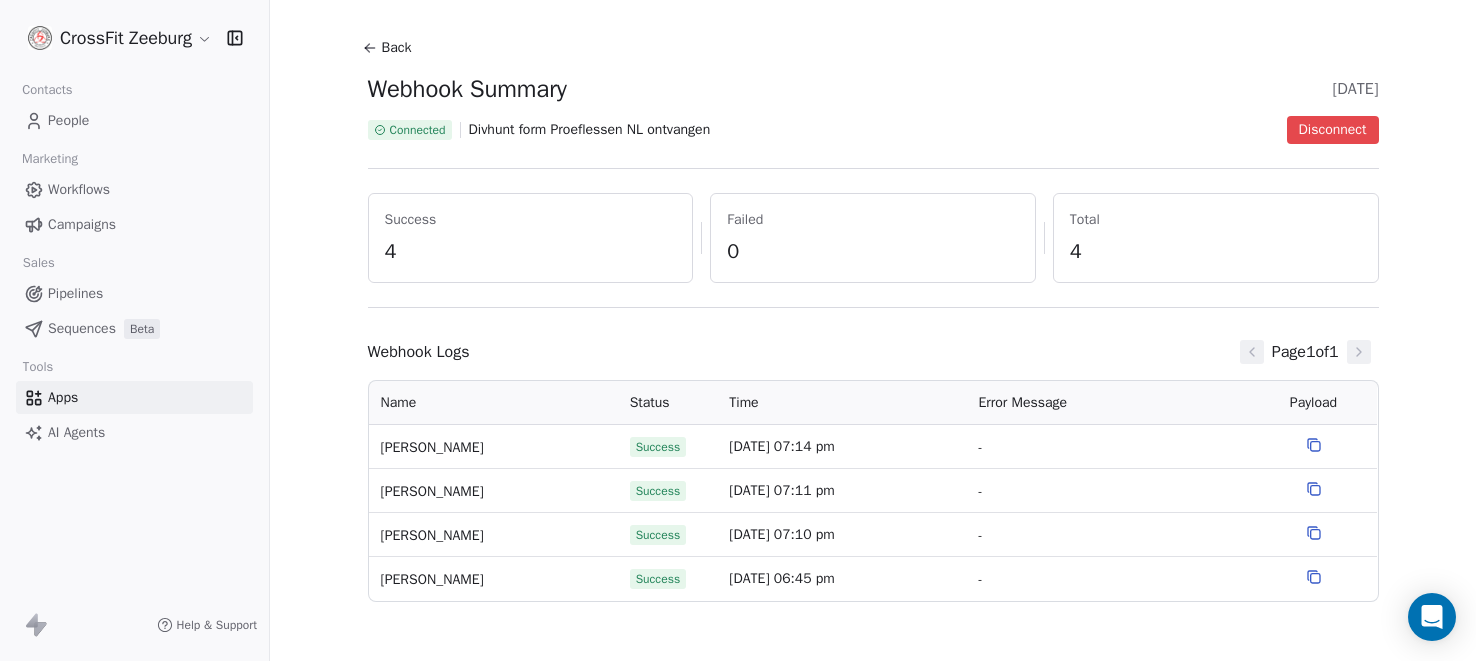scroll, scrollTop: 33, scrollLeft: 0, axis: vertical 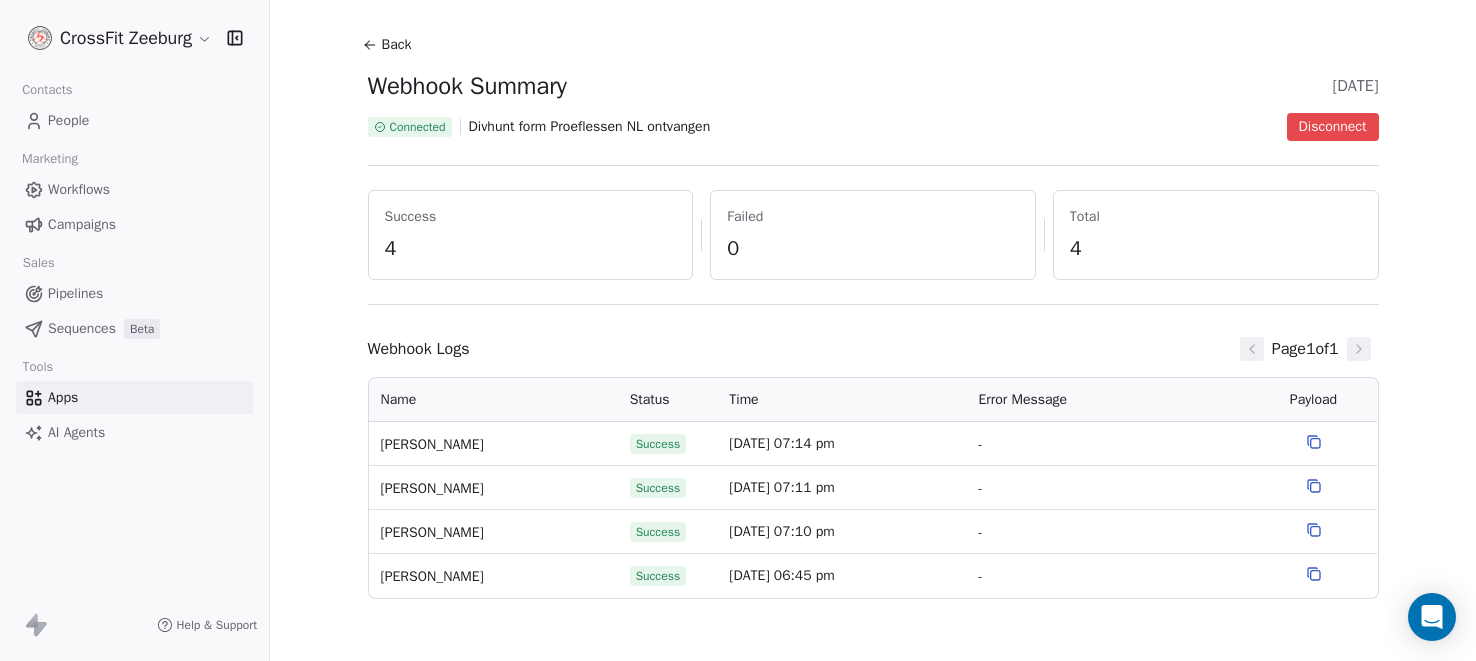 click on "Back" at bounding box center [390, 45] 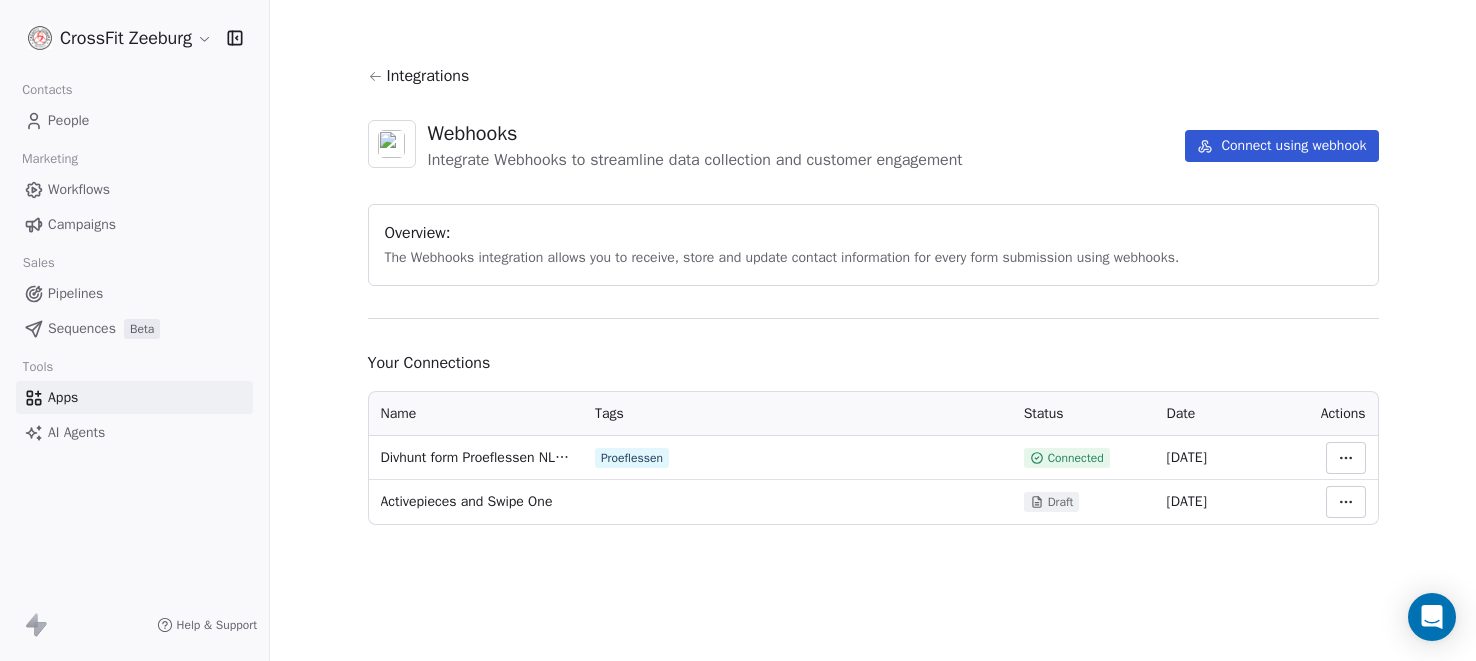 click on "Activepieces and Swipe One" at bounding box center [467, 502] 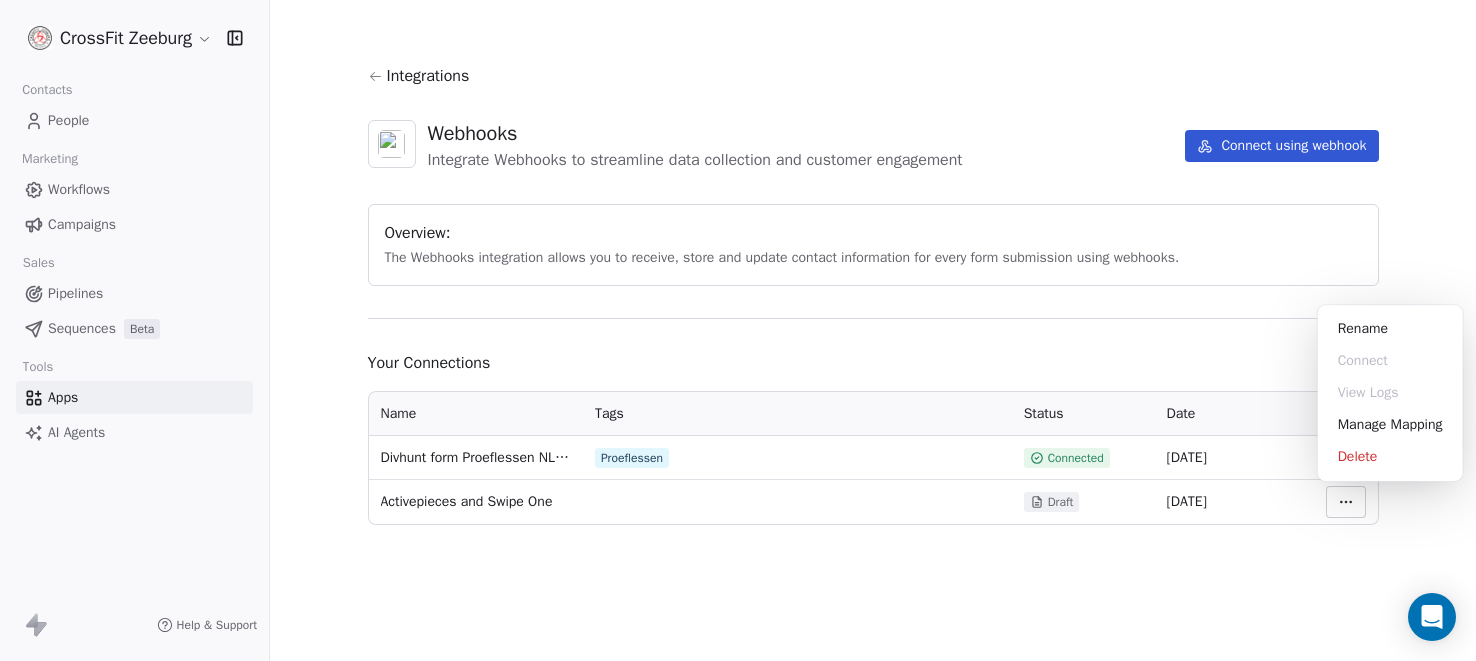 click on "CrossFit Zeeburg Contacts People Marketing Workflows Campaigns Sales Pipelines Sequences Beta Tools Apps AI Agents Help & Support Integrations Webhooks Integrate Webhooks to streamline data collection and customer engagement Connect using webhook Overview: The Webhooks integration allows you to receive, store and update contact information for every form submission using webhooks. Your Connections Name Tags Status Date Actions Divhunt form Proeflessen NL ontvangen Proeflessen Connected [DATE] Activepieces and Swipe One Draft [DATE]
Rename Connect View Logs Manage Mapping Delete" at bounding box center (738, 330) 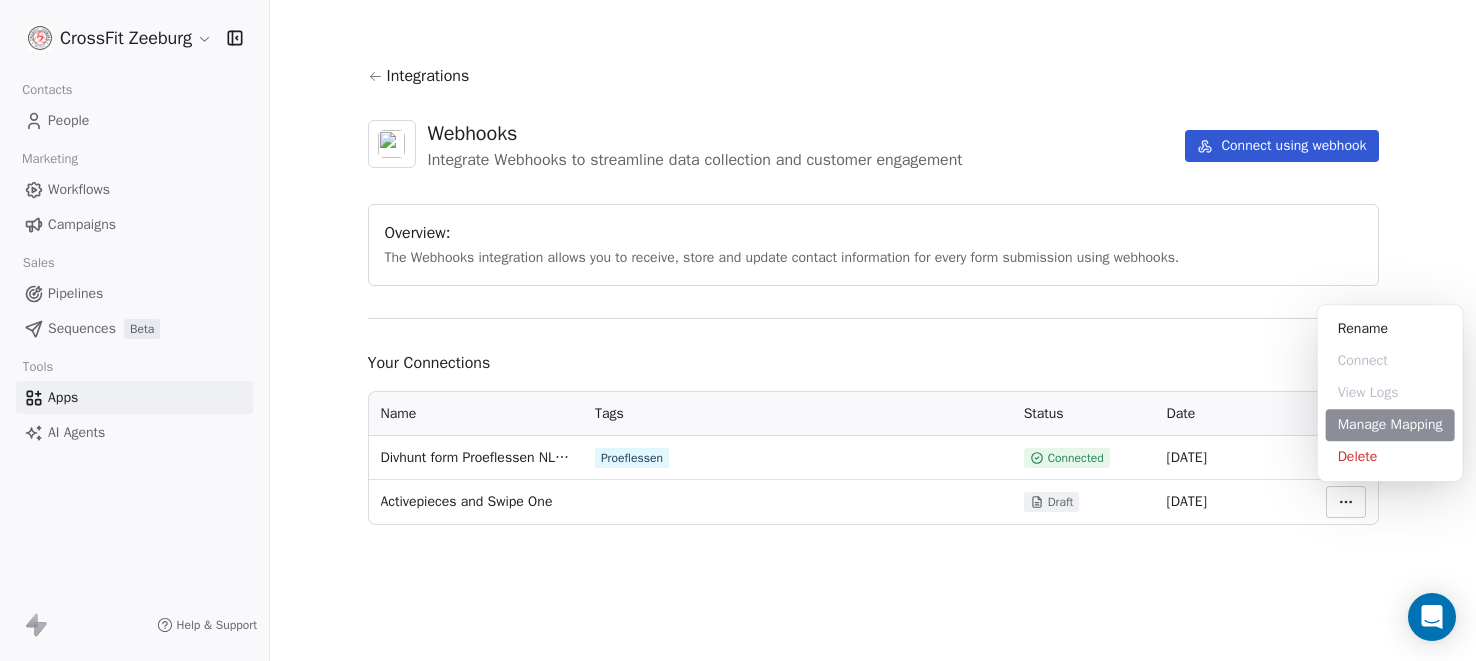 click on "Manage Mapping" at bounding box center (1390, 425) 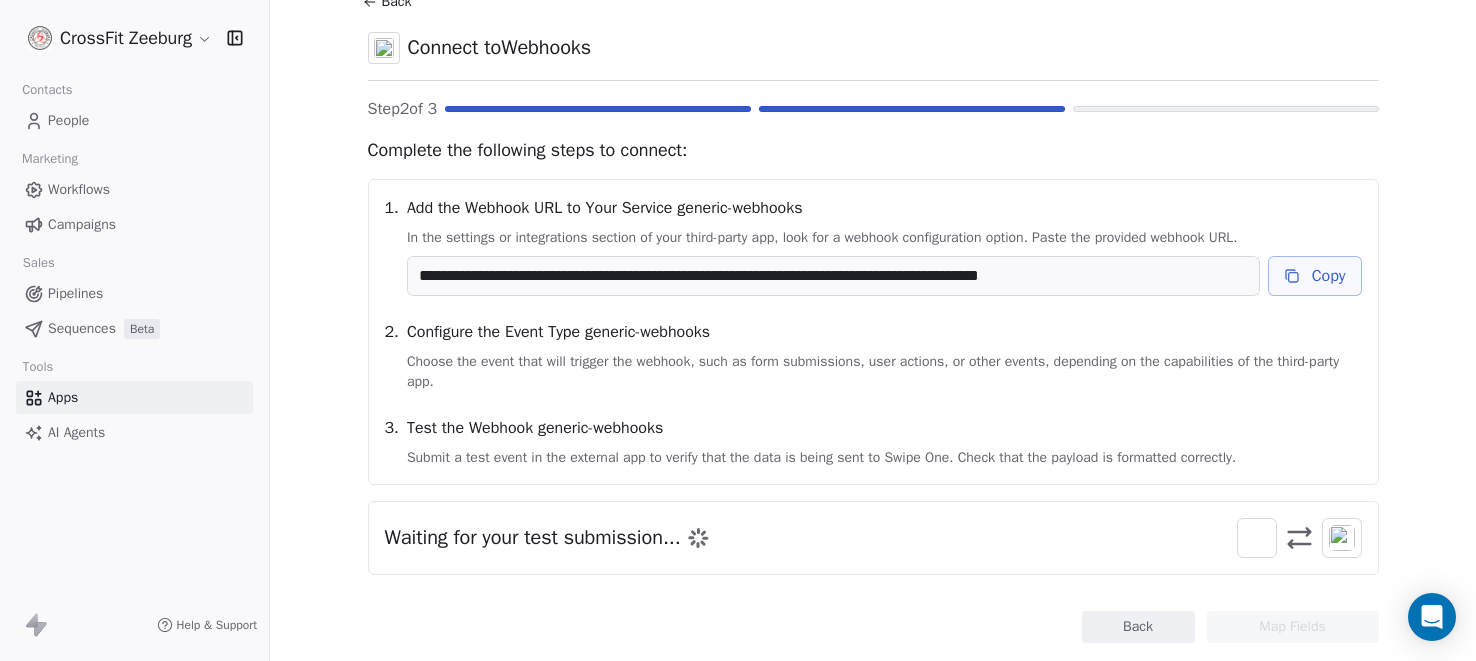 scroll, scrollTop: 0, scrollLeft: 0, axis: both 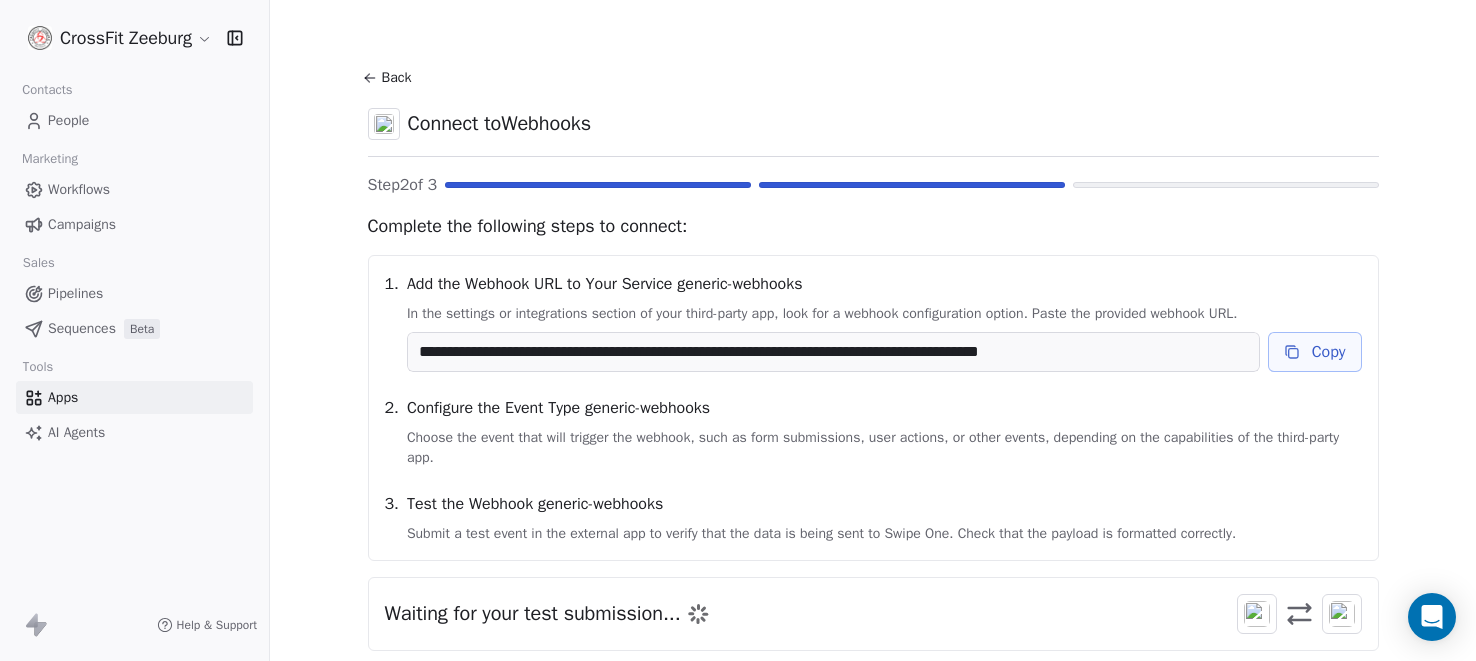 click on "Back" at bounding box center [390, 78] 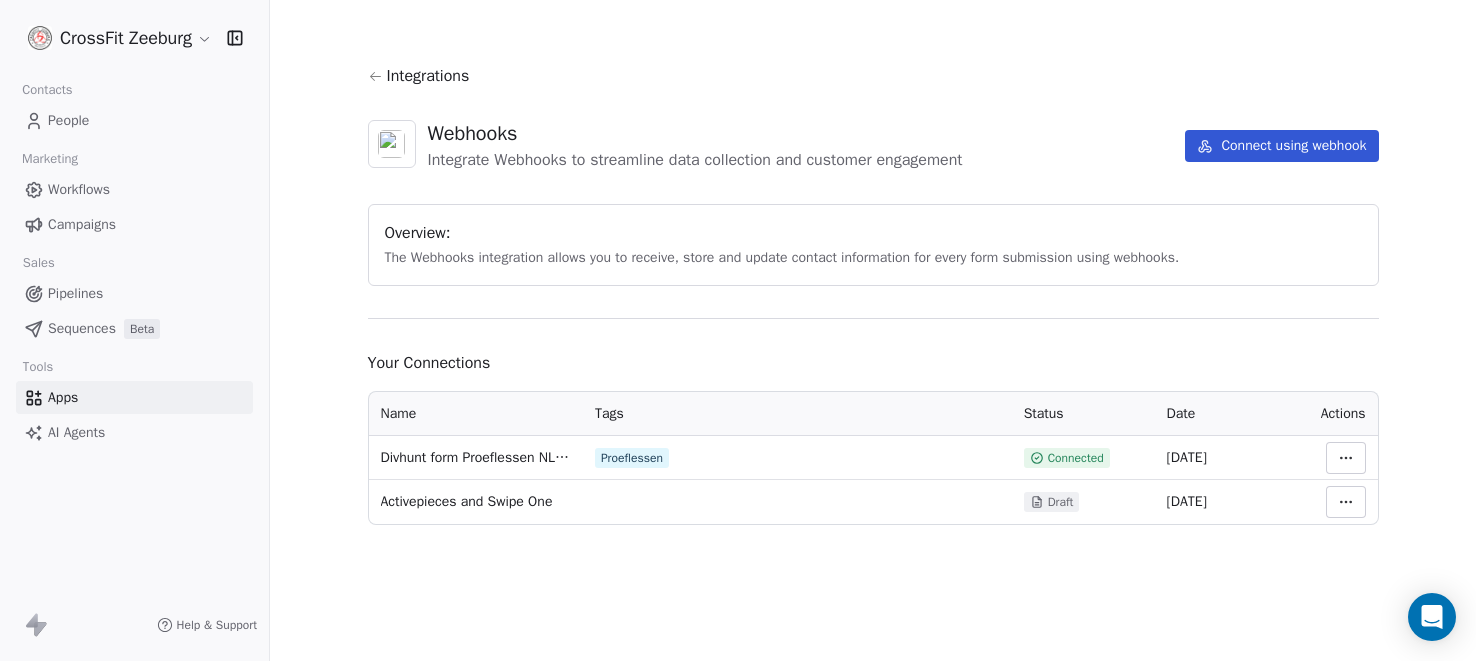 click on "CrossFit Zeeburg Contacts People Marketing Workflows Campaigns Sales Pipelines Sequences Beta Tools Apps AI Agents Help & Support Integrations Webhooks Integrate Webhooks to streamline data collection and customer engagement Connect using webhook Overview: The Webhooks integration allows you to receive, store and update contact information for every form submission using webhooks. Your Connections Name Tags Status Date Actions Divhunt form Proeflessen NL ontvangen Proeflessen Connected [DATE] Activepieces and Swipe One Draft [DATE]" at bounding box center [738, 330] 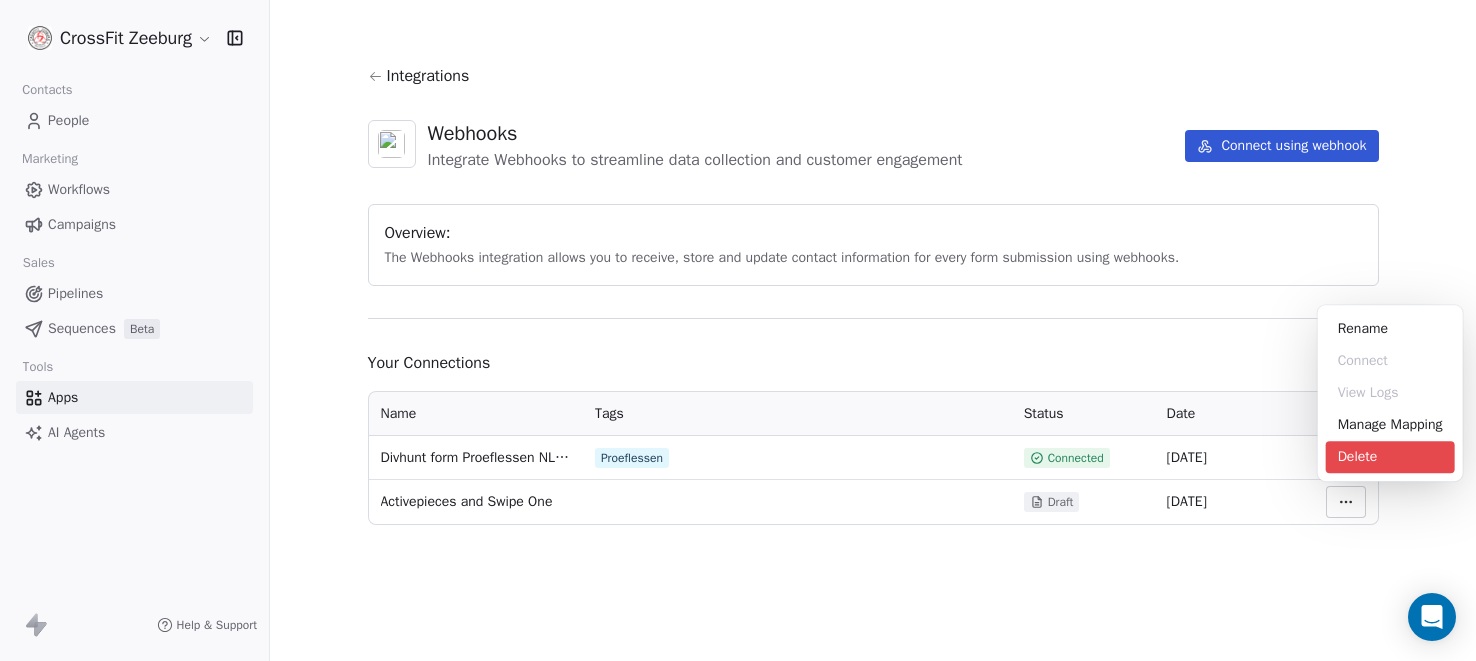 click on "Delete" at bounding box center [1390, 457] 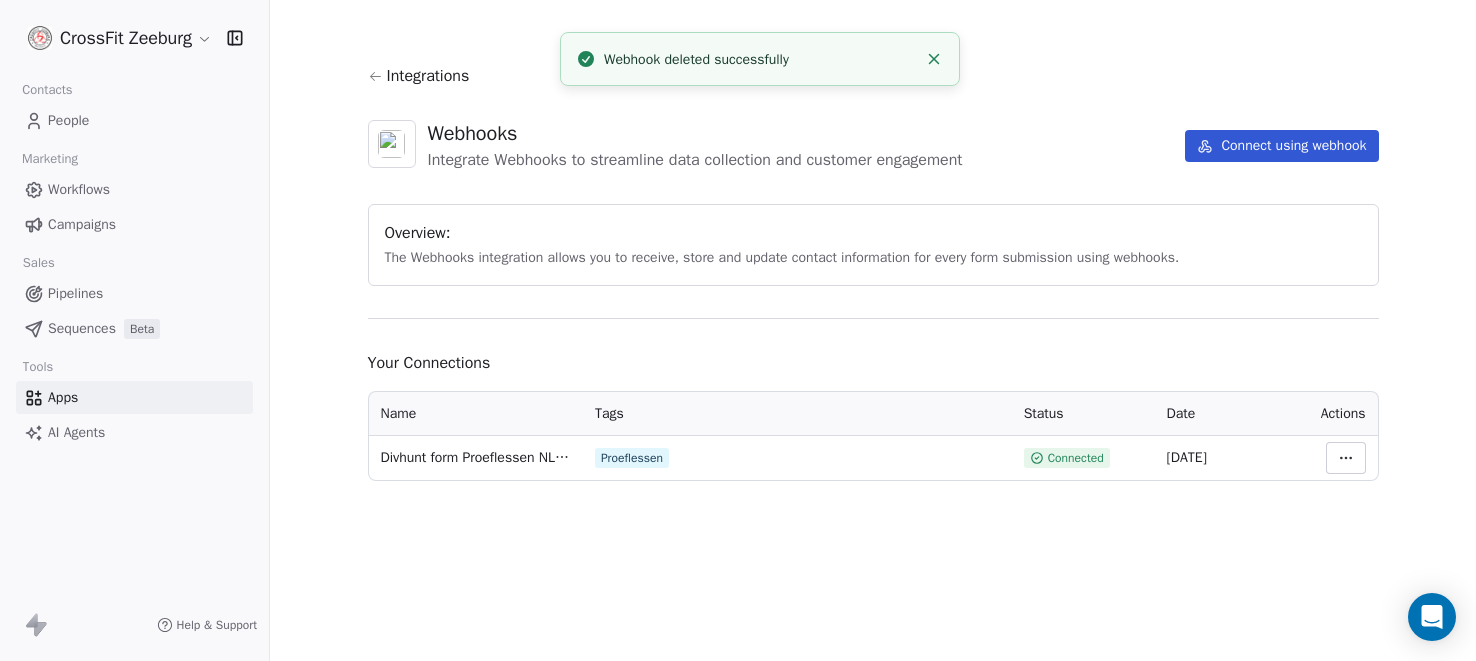 click on "Integrations Webhooks Integrate Webhooks to streamline data collection and customer engagement Connect using webhook Overview: The Webhooks integration allows you to receive, store and update contact information for every form submission using webhooks. Your Connections Name Tags Status Date Actions Divhunt form Proeflessen NL ontvangen Proeflessen Connected [DATE]" at bounding box center [873, 330] 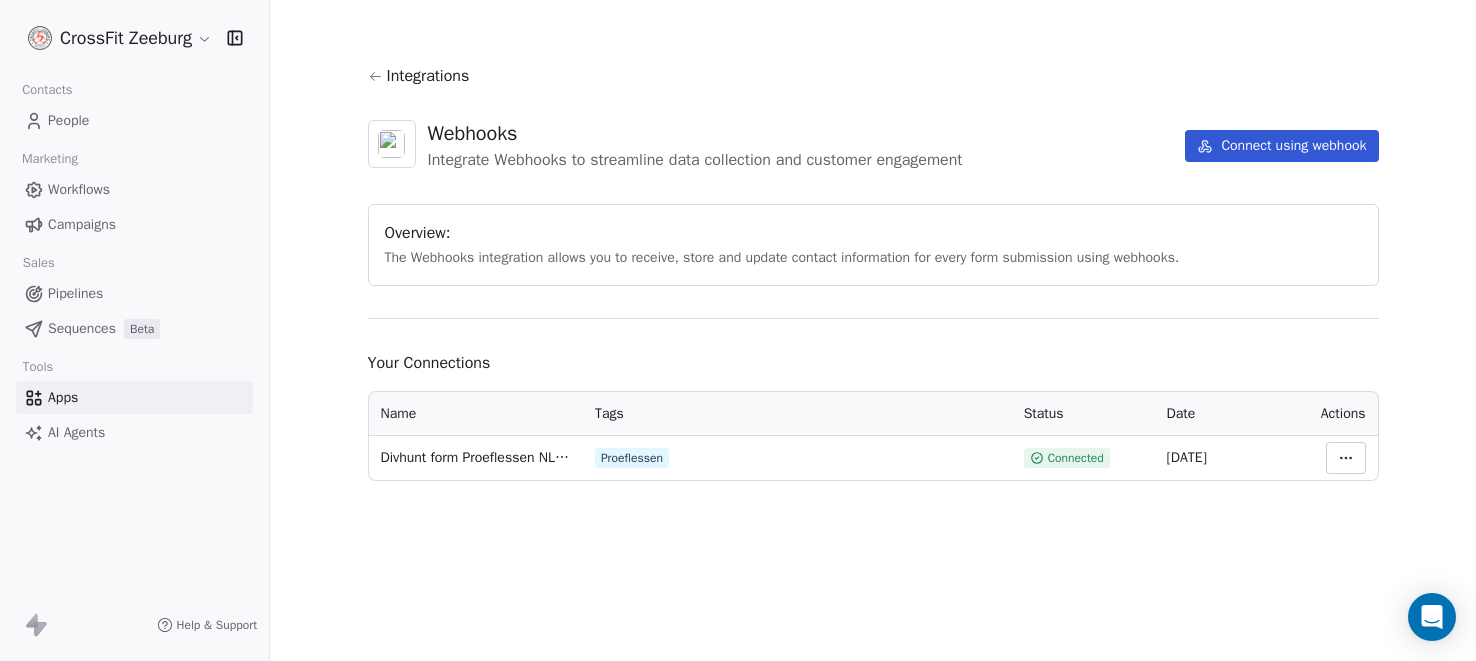 click on "People" at bounding box center [68, 120] 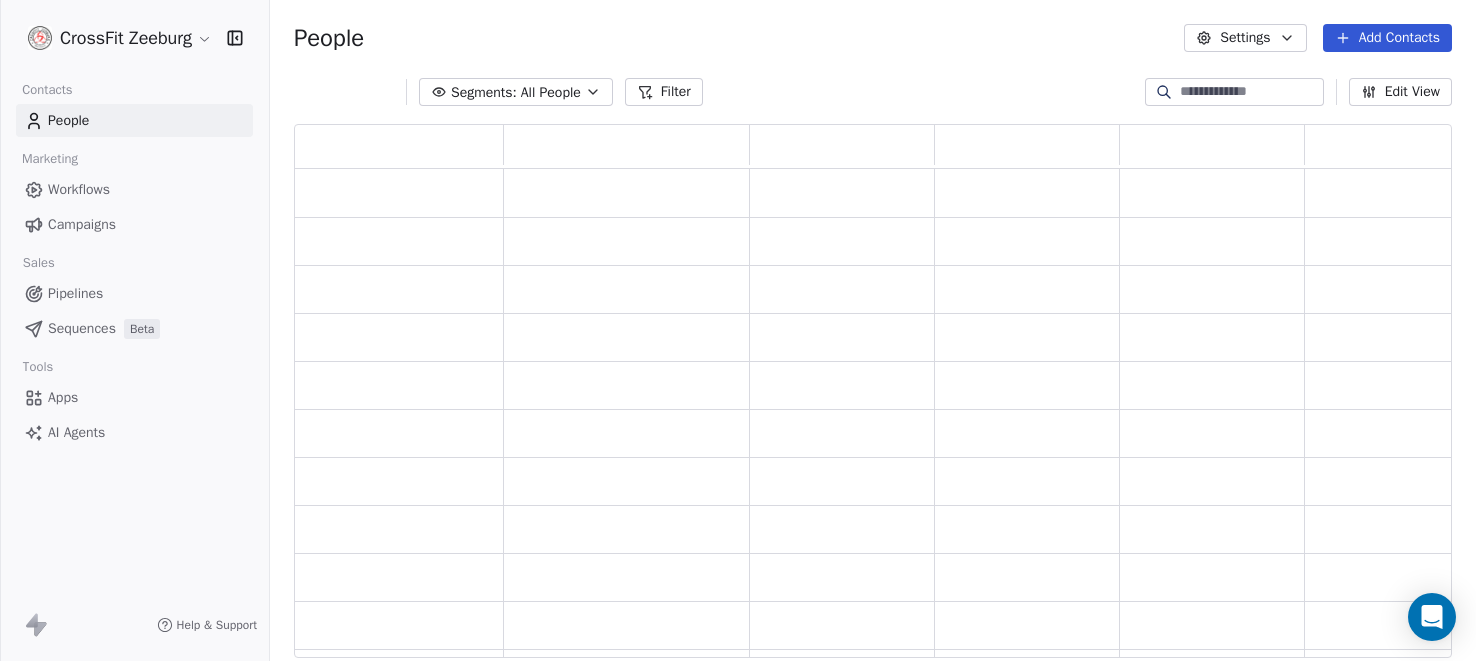 scroll, scrollTop: 1, scrollLeft: 1, axis: both 